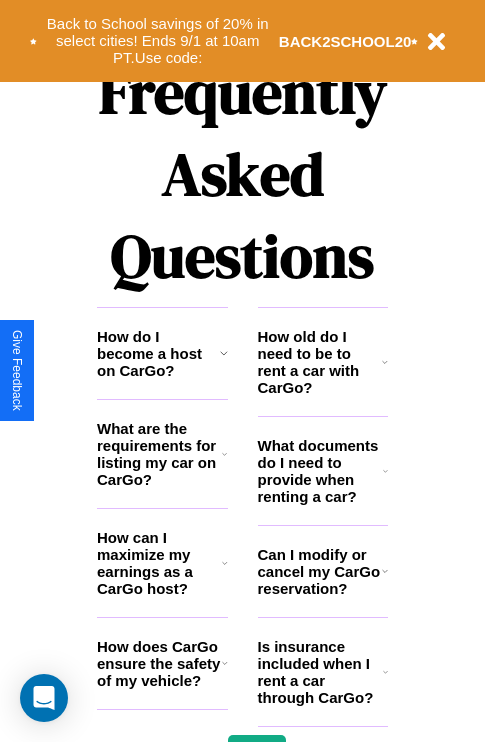 scroll, scrollTop: 2423, scrollLeft: 0, axis: vertical 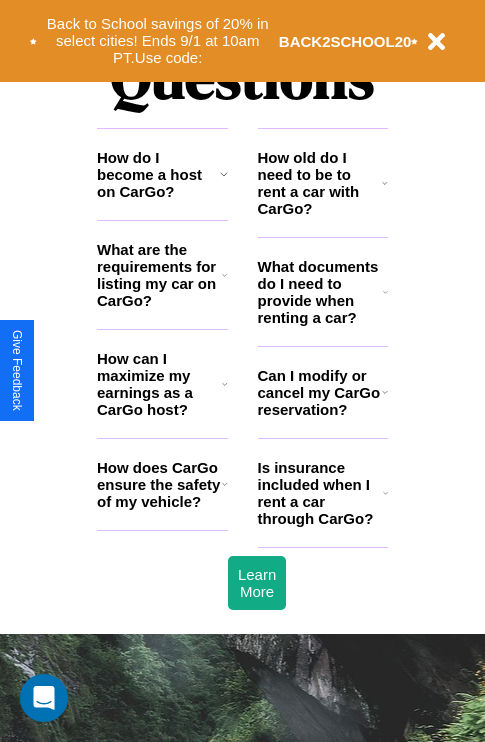 click 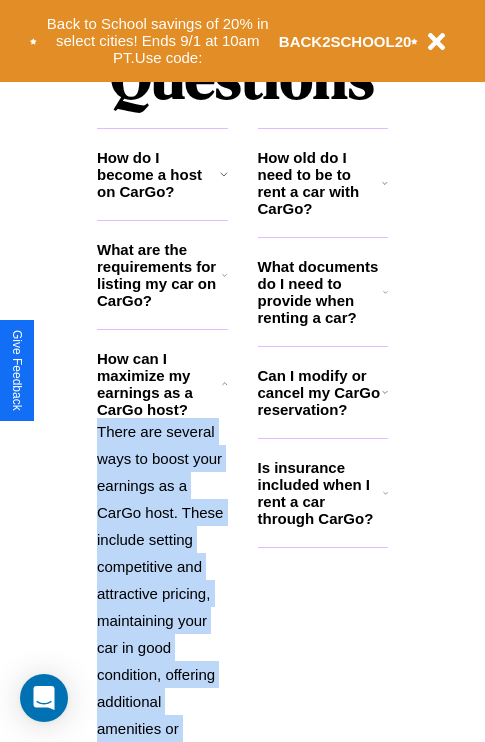scroll, scrollTop: 2731, scrollLeft: 0, axis: vertical 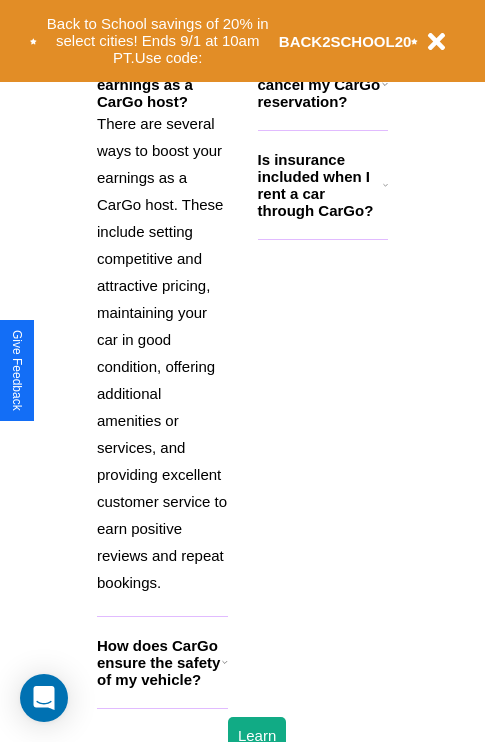 click on "How does CarGo ensure the safety of my vehicle?" at bounding box center (159, 662) 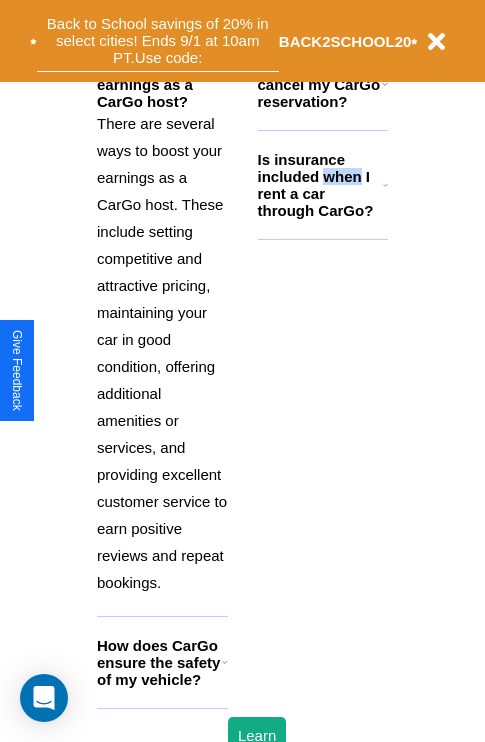 click on "Back to School savings of 20% in select cities! Ends 9/1 at 10am PT.  Use code:" at bounding box center [158, 41] 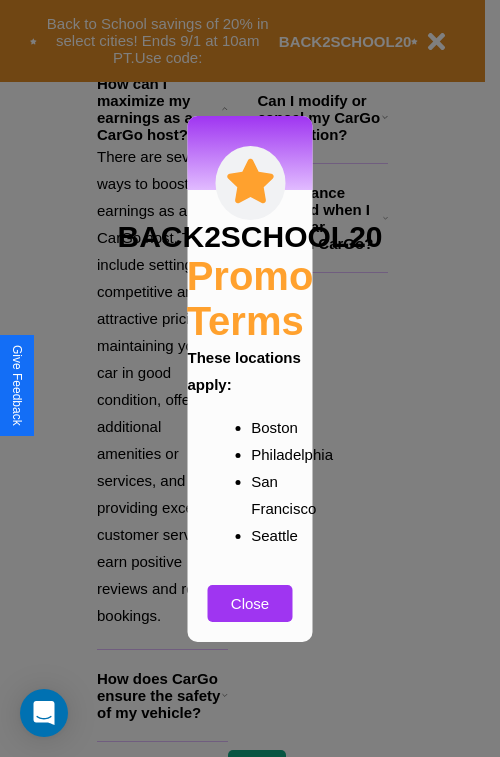 click at bounding box center [250, 378] 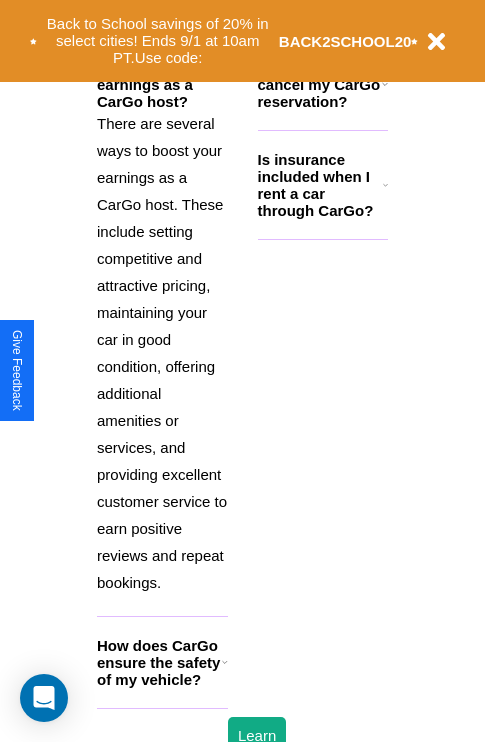 scroll, scrollTop: 1934, scrollLeft: 0, axis: vertical 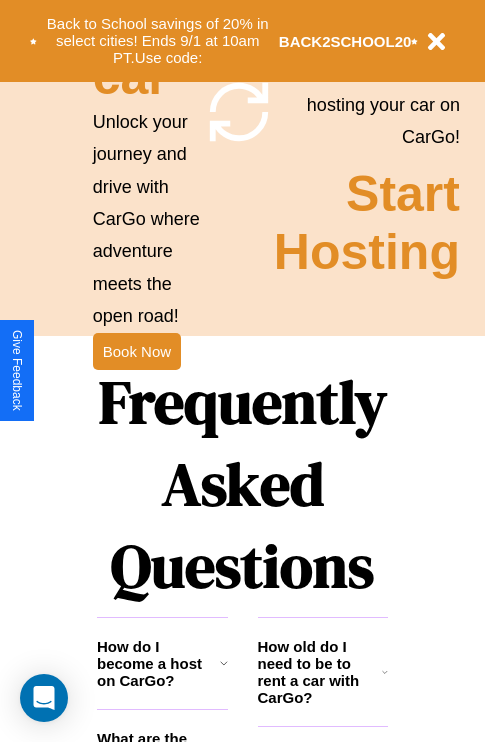 click on "How do I become a host on CarGo?" at bounding box center [158, 663] 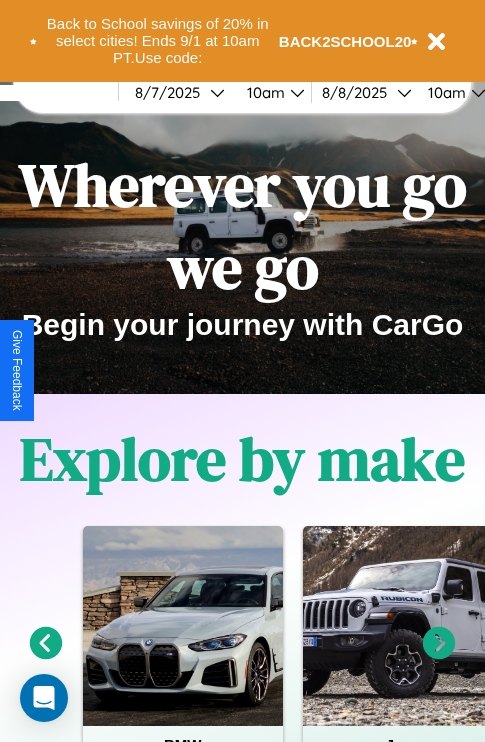 scroll, scrollTop: 0, scrollLeft: 0, axis: both 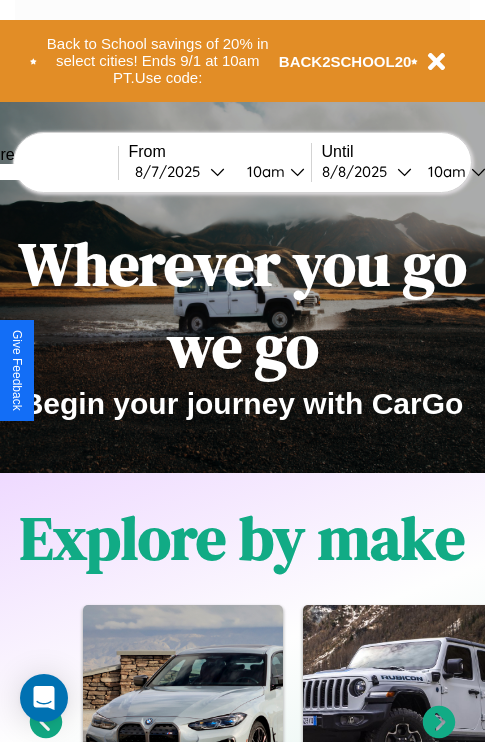 click at bounding box center [43, 172] 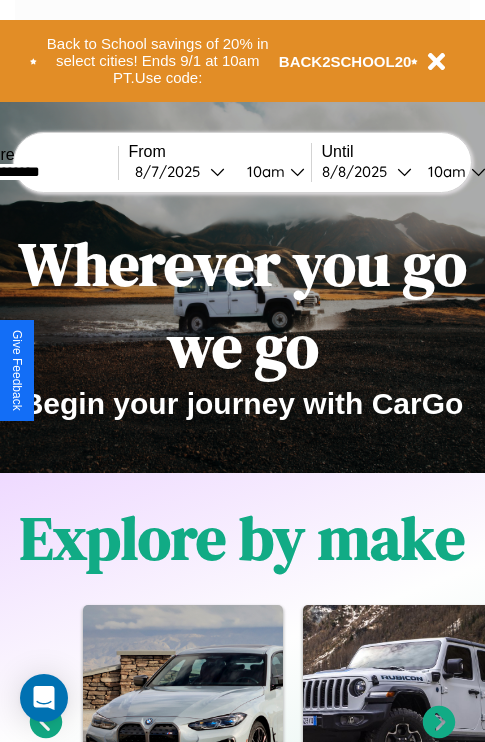type on "**********" 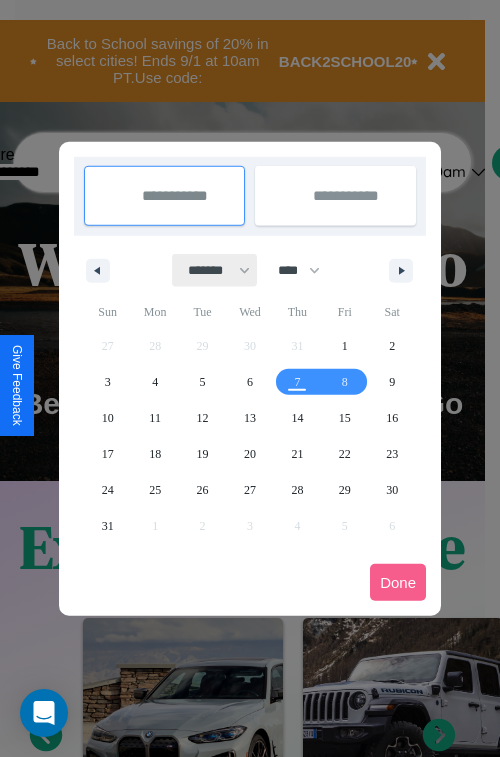 click on "******* ******** ***** ***** *** **** **** ****** ********* ******* ******** ********" at bounding box center [215, 270] 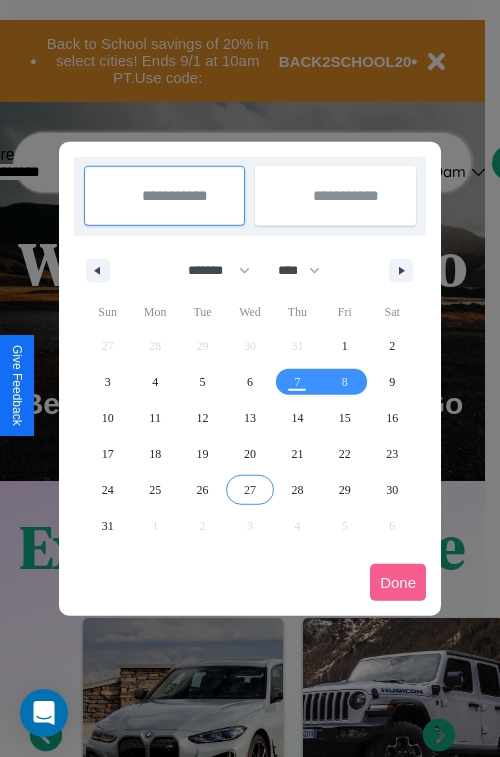 click on "27" at bounding box center [250, 490] 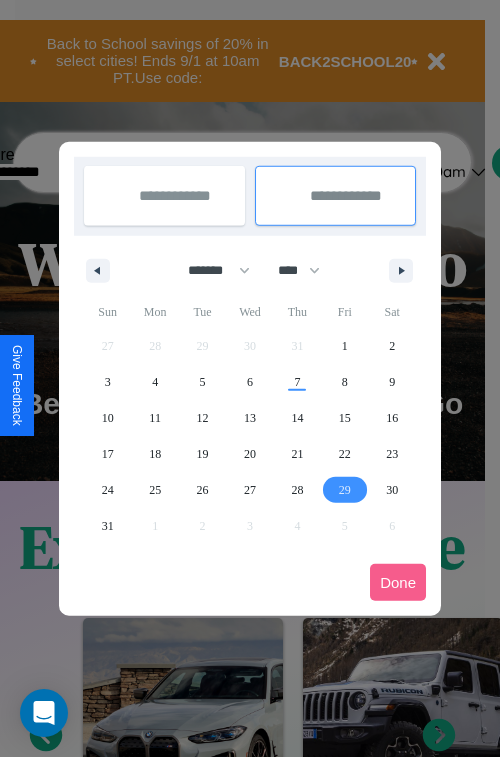 click on "29" at bounding box center [345, 490] 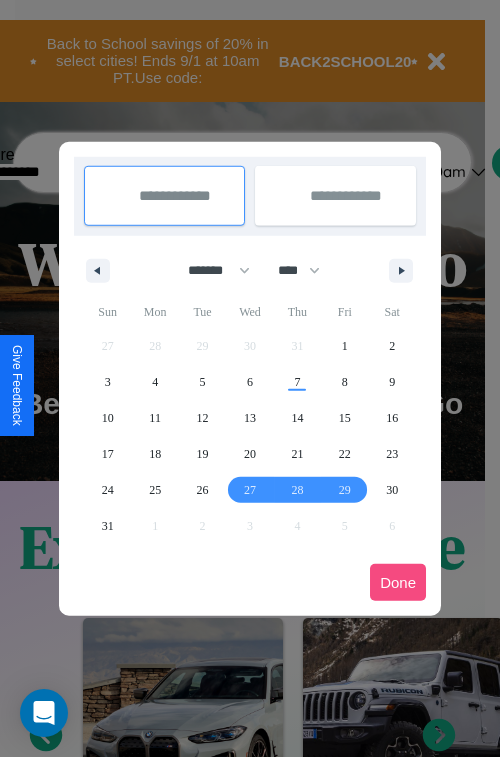 click on "Done" at bounding box center [398, 582] 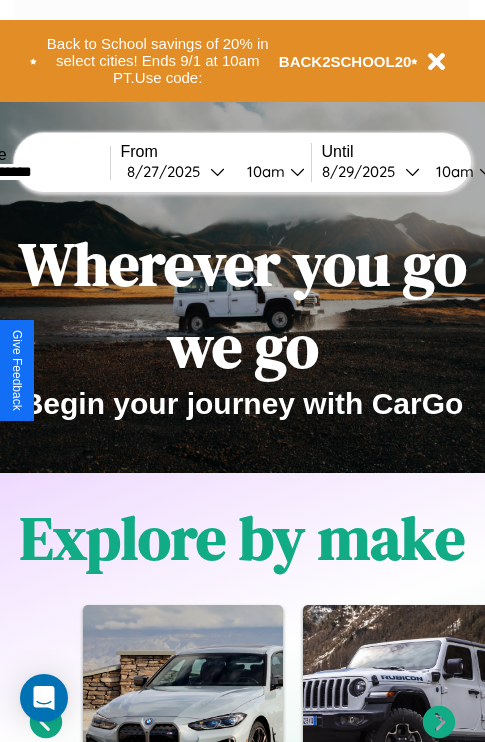 scroll, scrollTop: 0, scrollLeft: 77, axis: horizontal 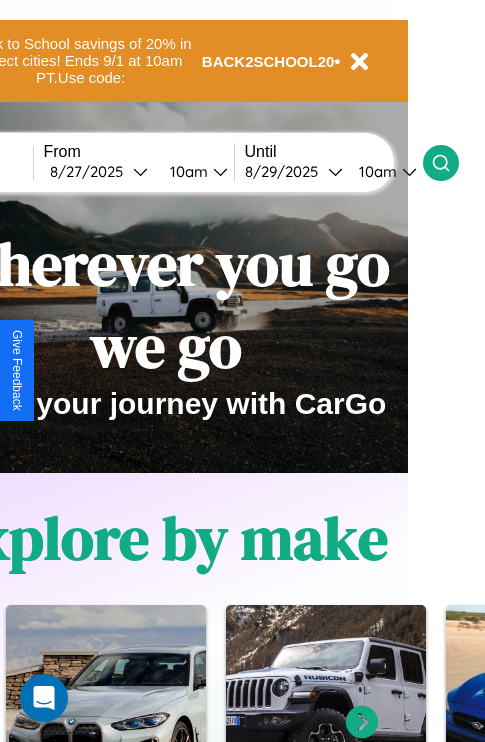 click 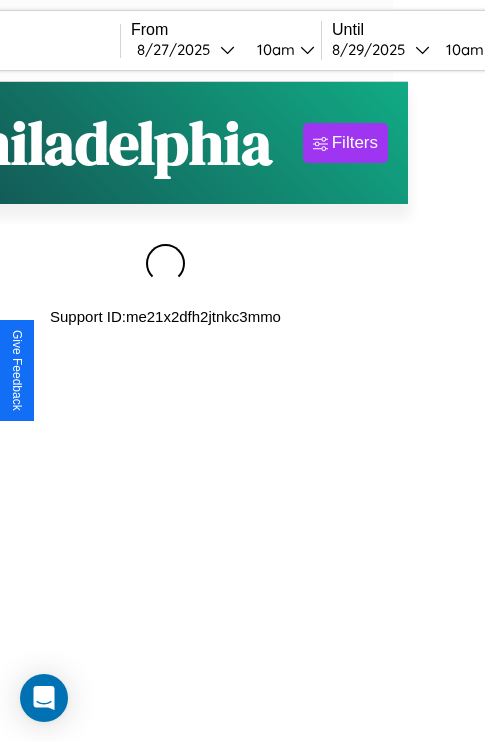 scroll, scrollTop: 0, scrollLeft: 0, axis: both 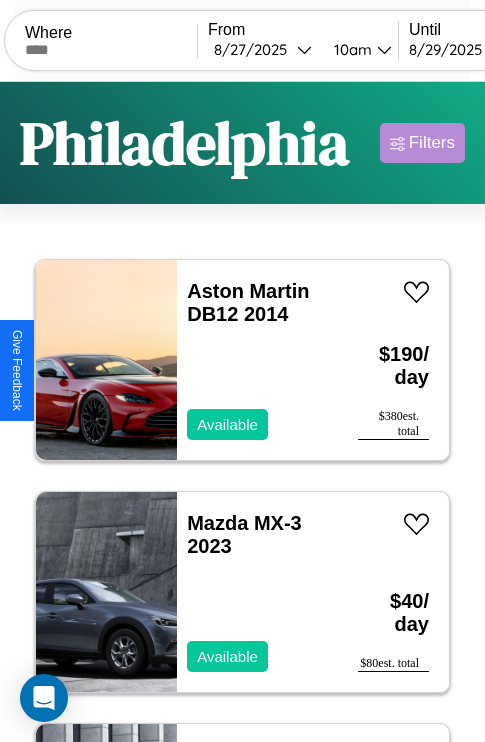 click on "Filters" at bounding box center (432, 143) 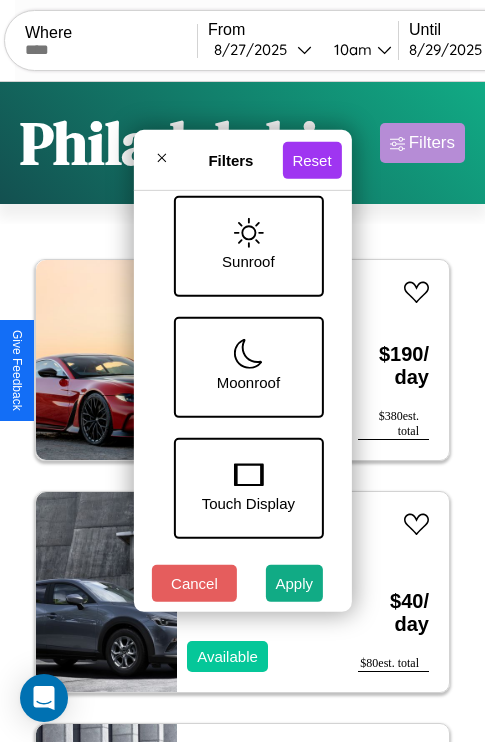 scroll, scrollTop: 409, scrollLeft: 0, axis: vertical 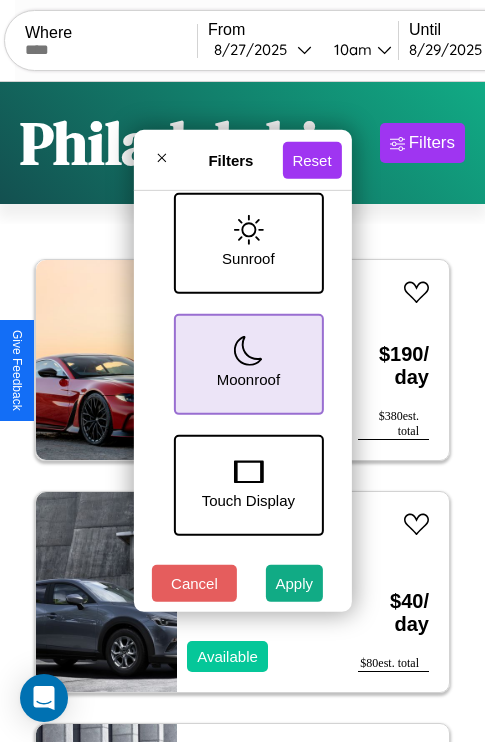 click 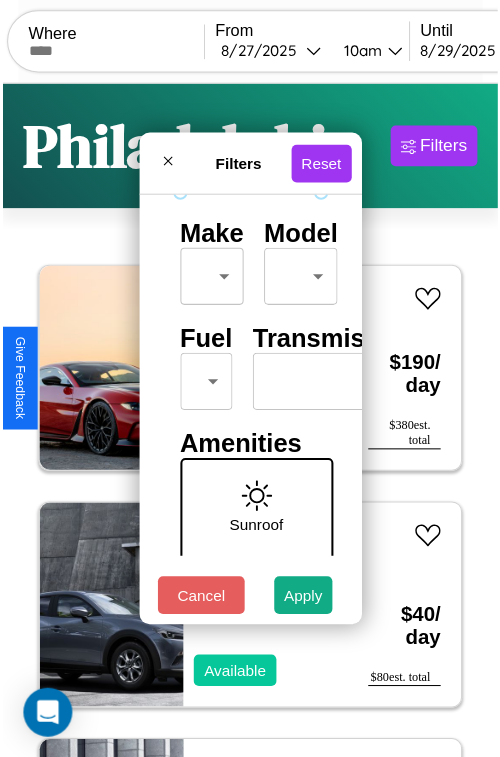 scroll, scrollTop: 59, scrollLeft: 0, axis: vertical 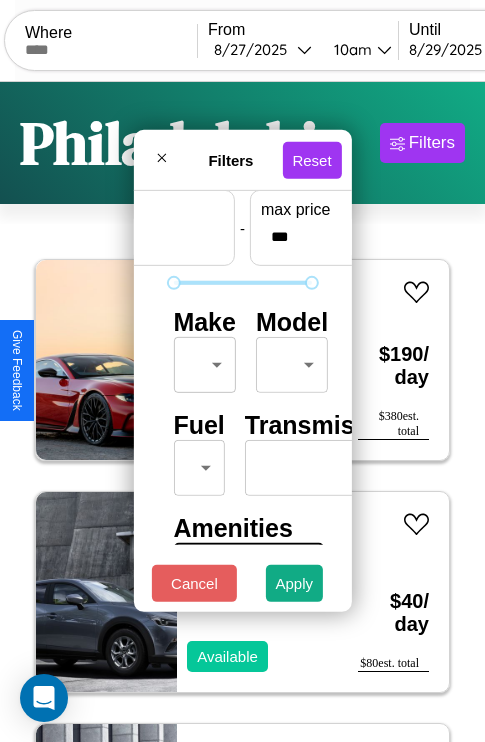 click on "CarGo Where From [DATE] [TIME] Until [DATE] [TIME] Become a Host Login Sign Up [CITY] Filters 44  cars in this area These cars can be picked up in this city. Aston Martin   DB12   2014 Available $ 190  / day $ 380  est. total Mazda   MX-3   2023 Available $ 40  / day $ 80  est. total Volvo   FML   2016 Available $ 110  / day $ 220  est. total Jaguar   XF   2016 Available $ 160  / day $ 320  est. total Chrysler   Caravan   2022 Available $ 170  / day $ 340  est. total Lincoln   MKZ   2014 Available $ 70  / day $ 140  est. total Jeep   Grand Cherokee   2014 Available $ 30  / day $ 60  est. total Alfa Romeo   4C   2020 Available $ 180  / day $ 360  est. total Nissan   Maxima   2017 Available $ 80  / day $ 160  est. total Honda   TRX450ER (SportTrax 450)   2016 Available $ 200  / day $ 400  est. total Lincoln   Town Car   2016 Available $ 120  / day $ 240  est. total Kia   Seltos   2022 Unavailable $ 80  / day $ 160  est. total Volvo   VNL   2018 Available $ 40  / day $ 80  est. total Hummer   H2" at bounding box center [242, 412] 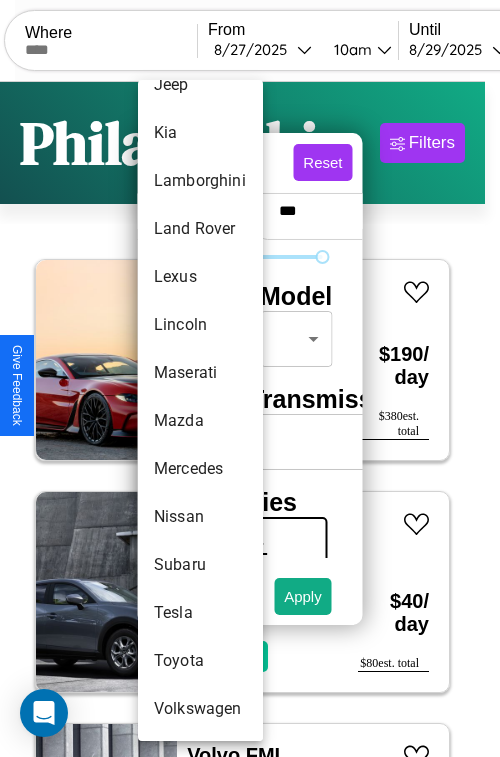 scroll, scrollTop: 1083, scrollLeft: 0, axis: vertical 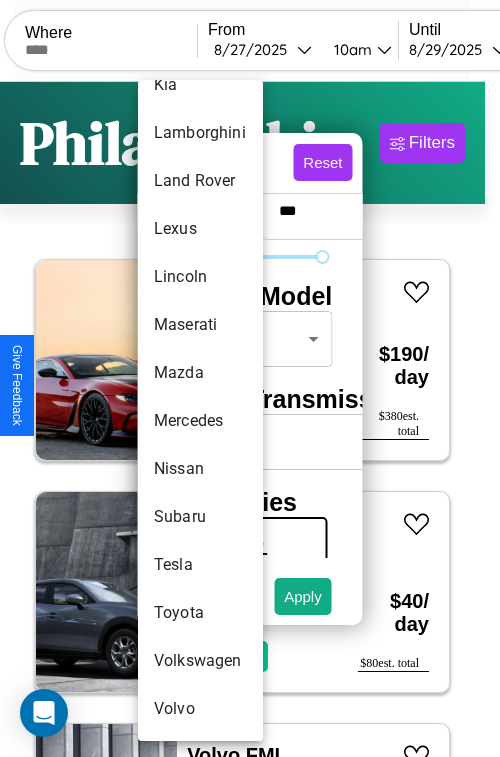 click on "Nissan" at bounding box center [200, 469] 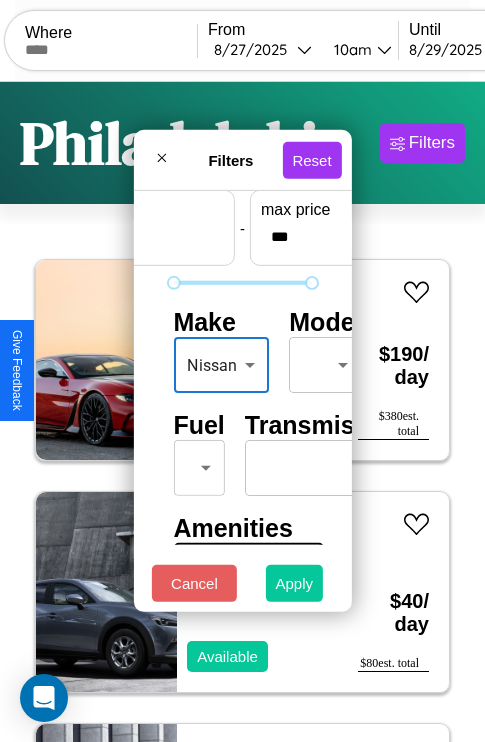 click on "Apply" at bounding box center (295, 583) 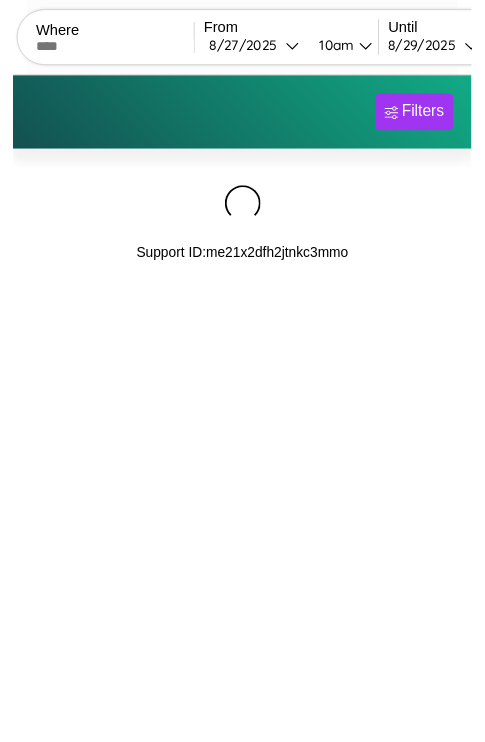 scroll, scrollTop: 0, scrollLeft: 0, axis: both 